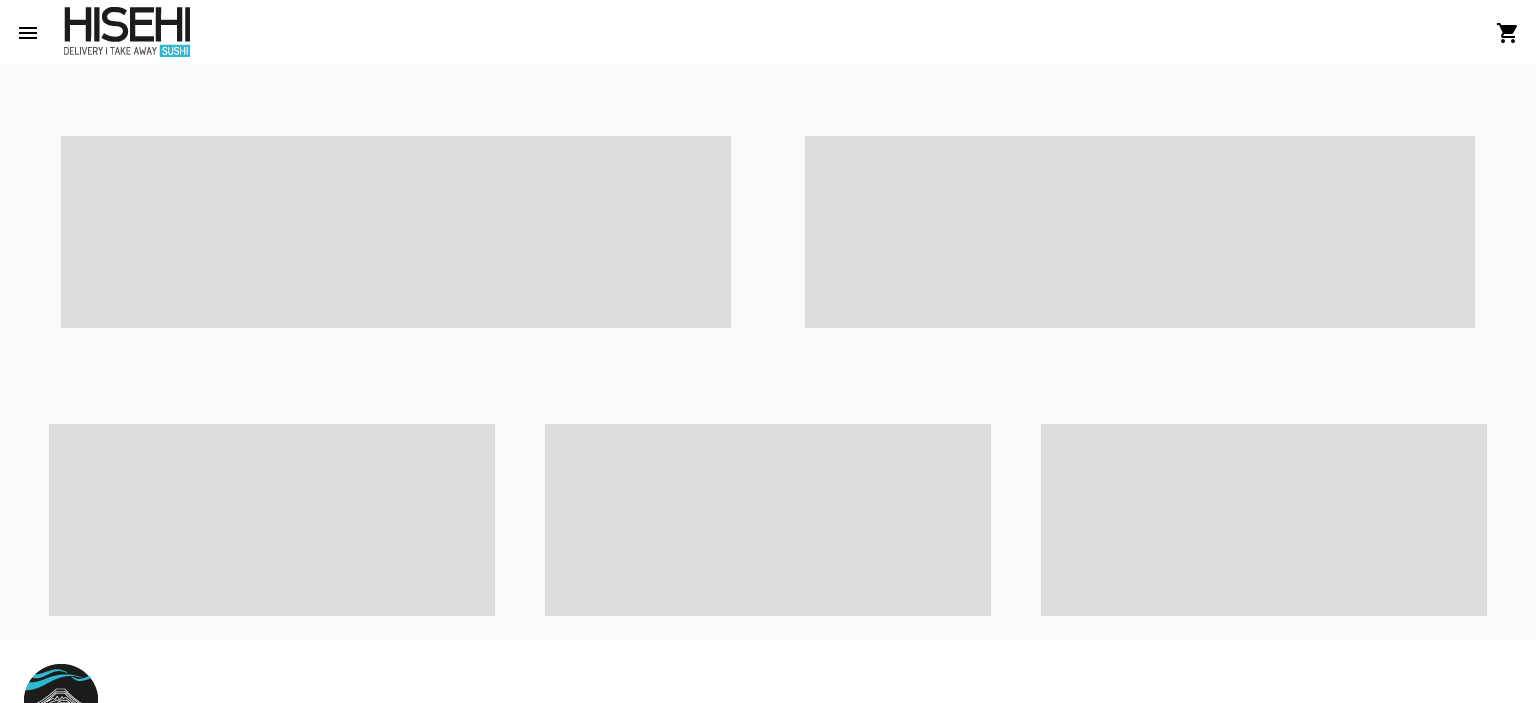 scroll, scrollTop: 0, scrollLeft: 0, axis: both 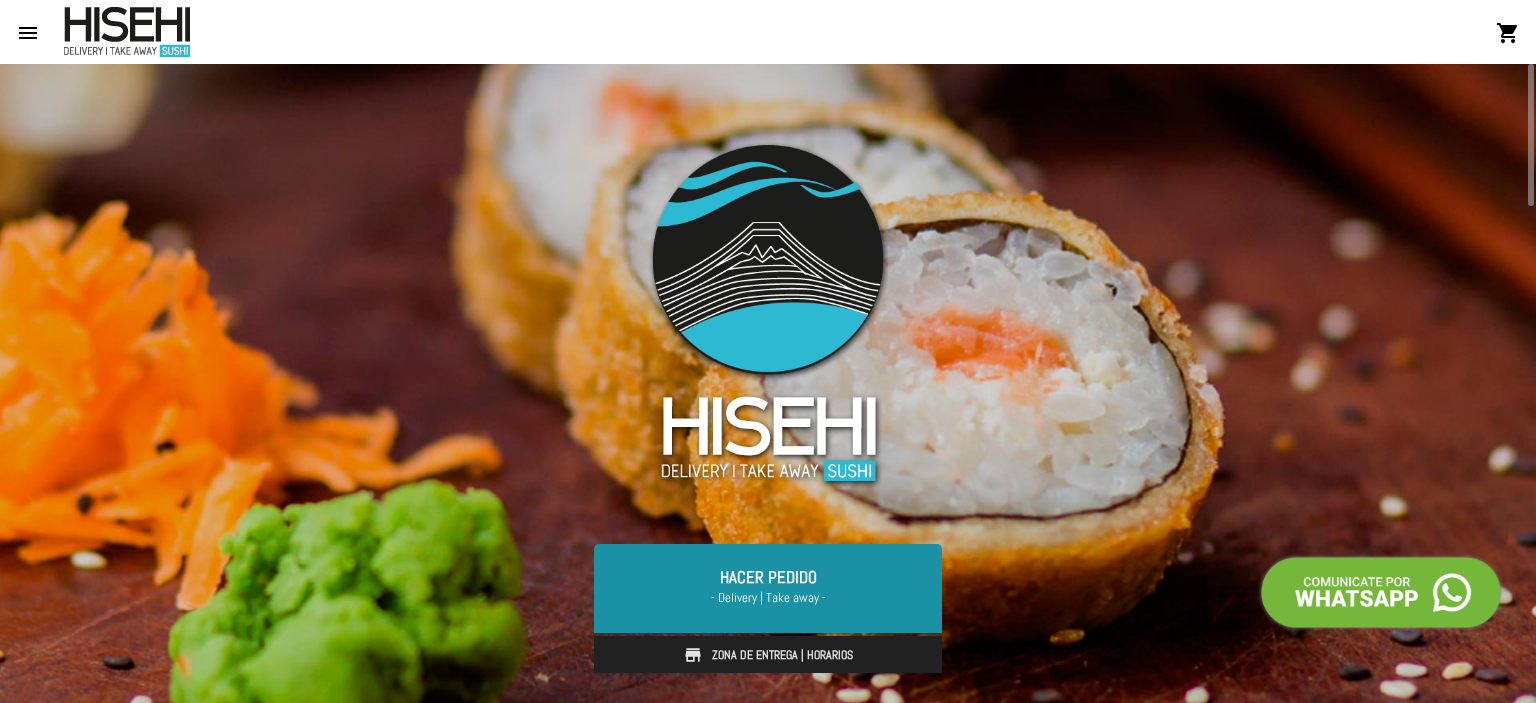 click on "Hacer
Pedido -
Delivery | Take away -" at bounding box center (768, 588) 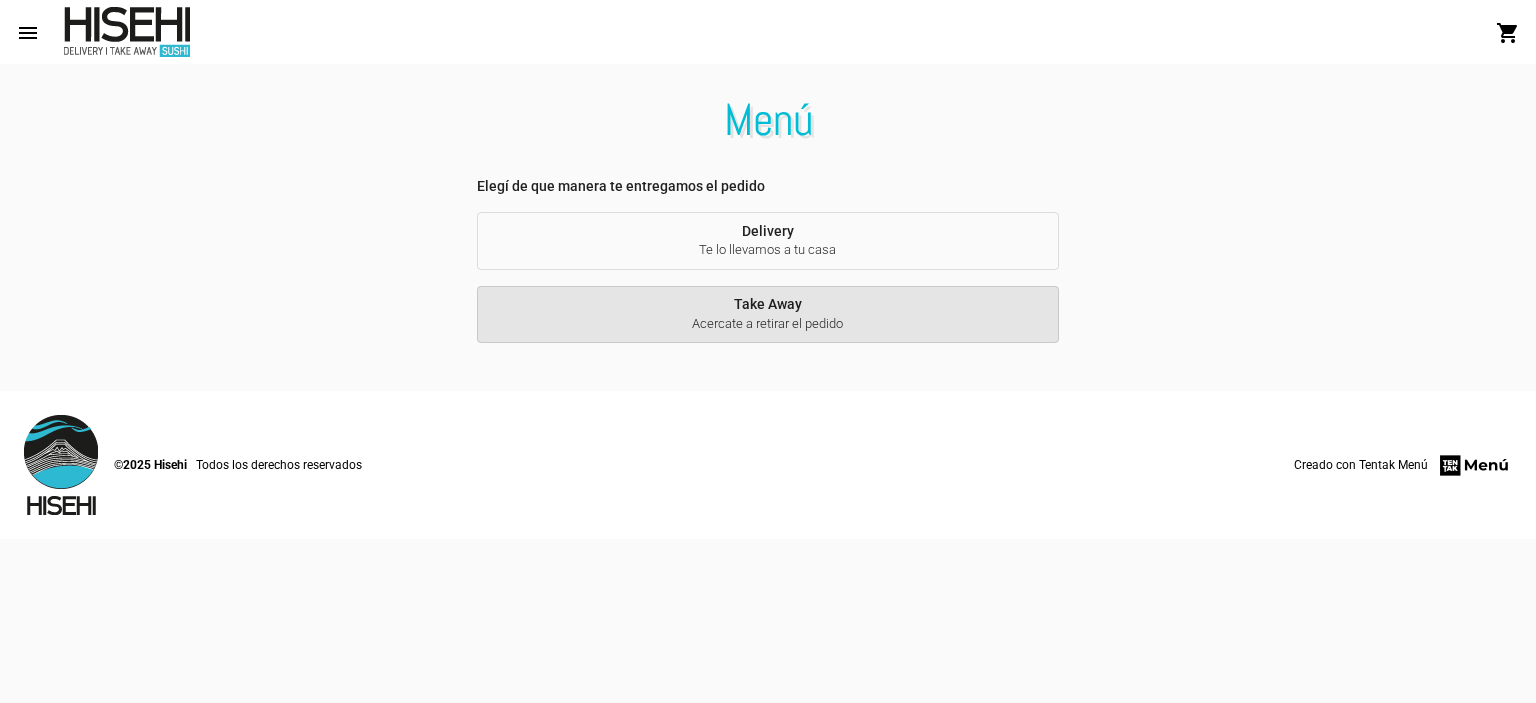 click on "Acercate a retirar el pedido" 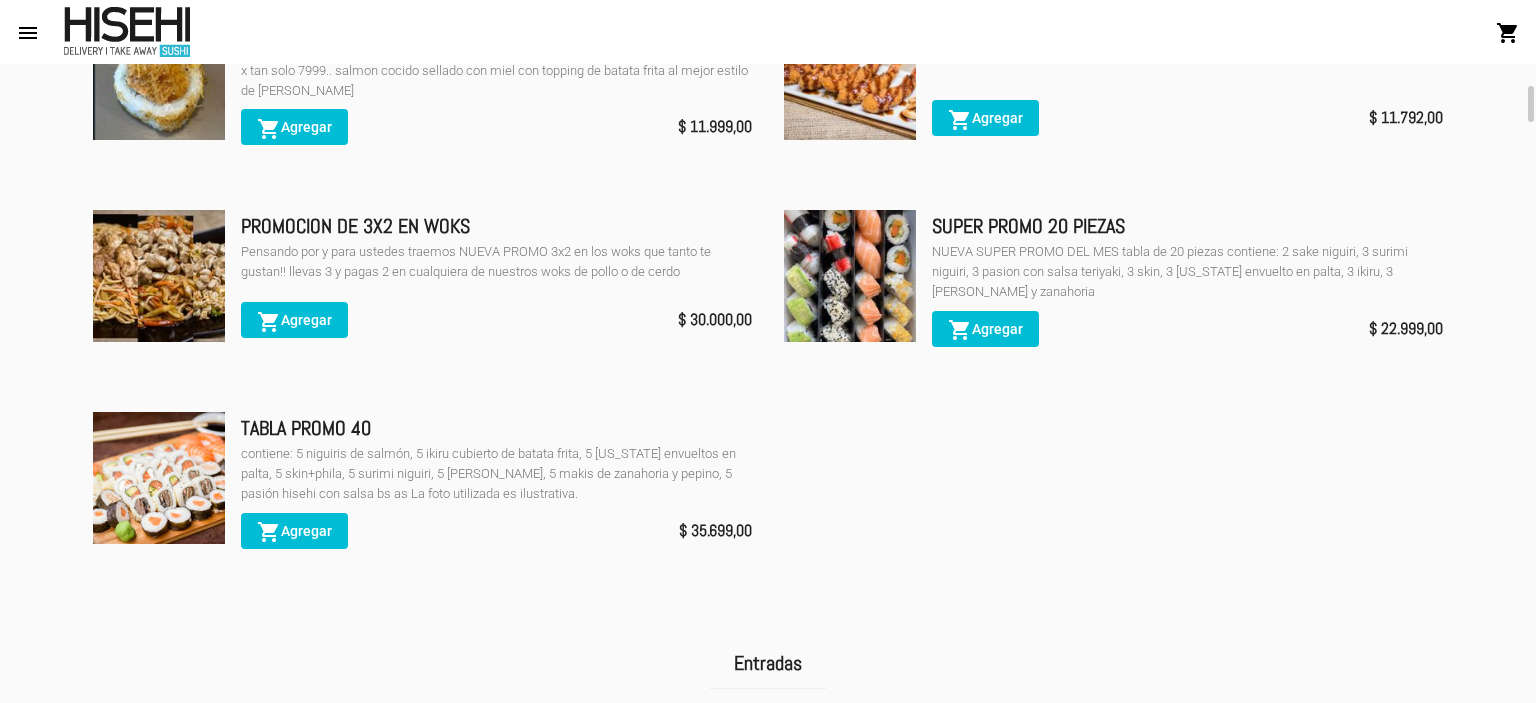 scroll, scrollTop: 600, scrollLeft: 0, axis: vertical 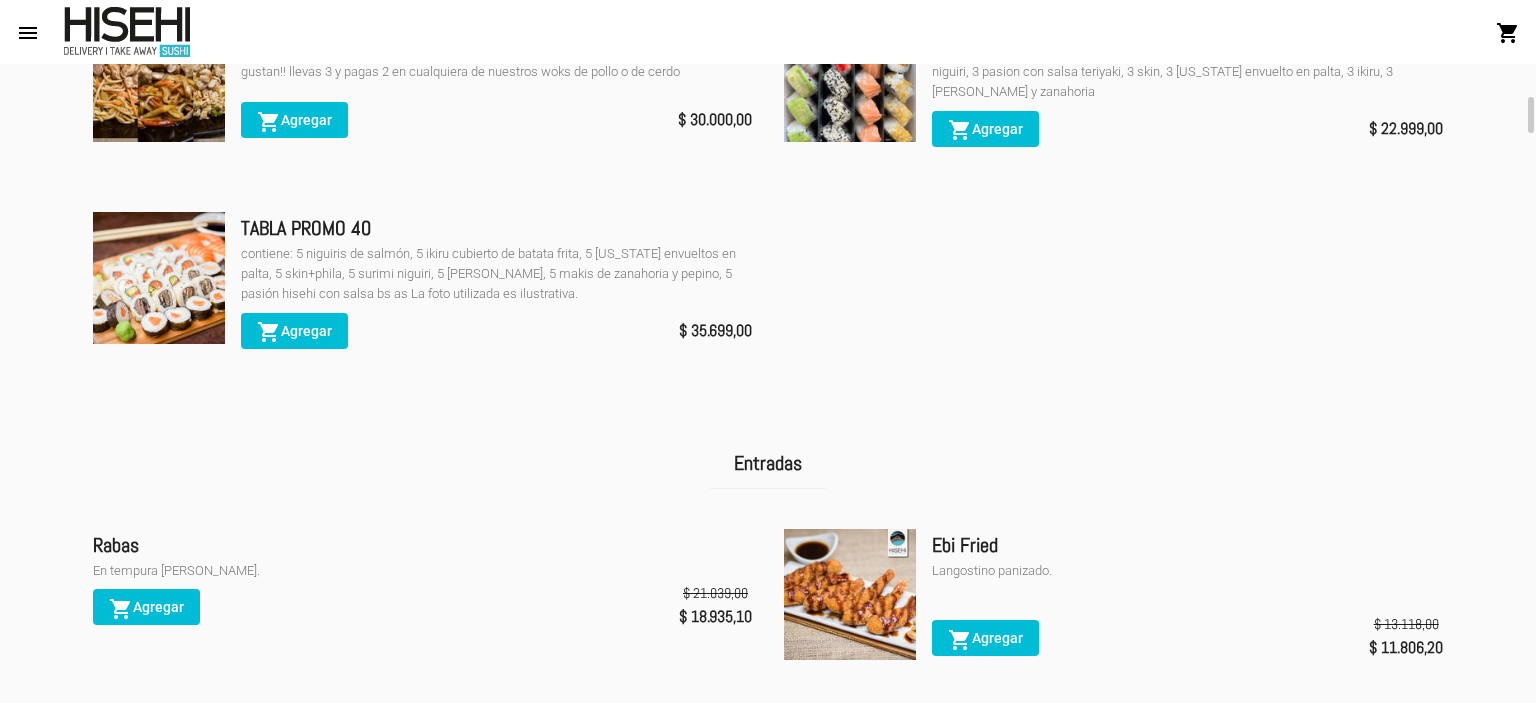 click on "shopping_cart  Agregar" 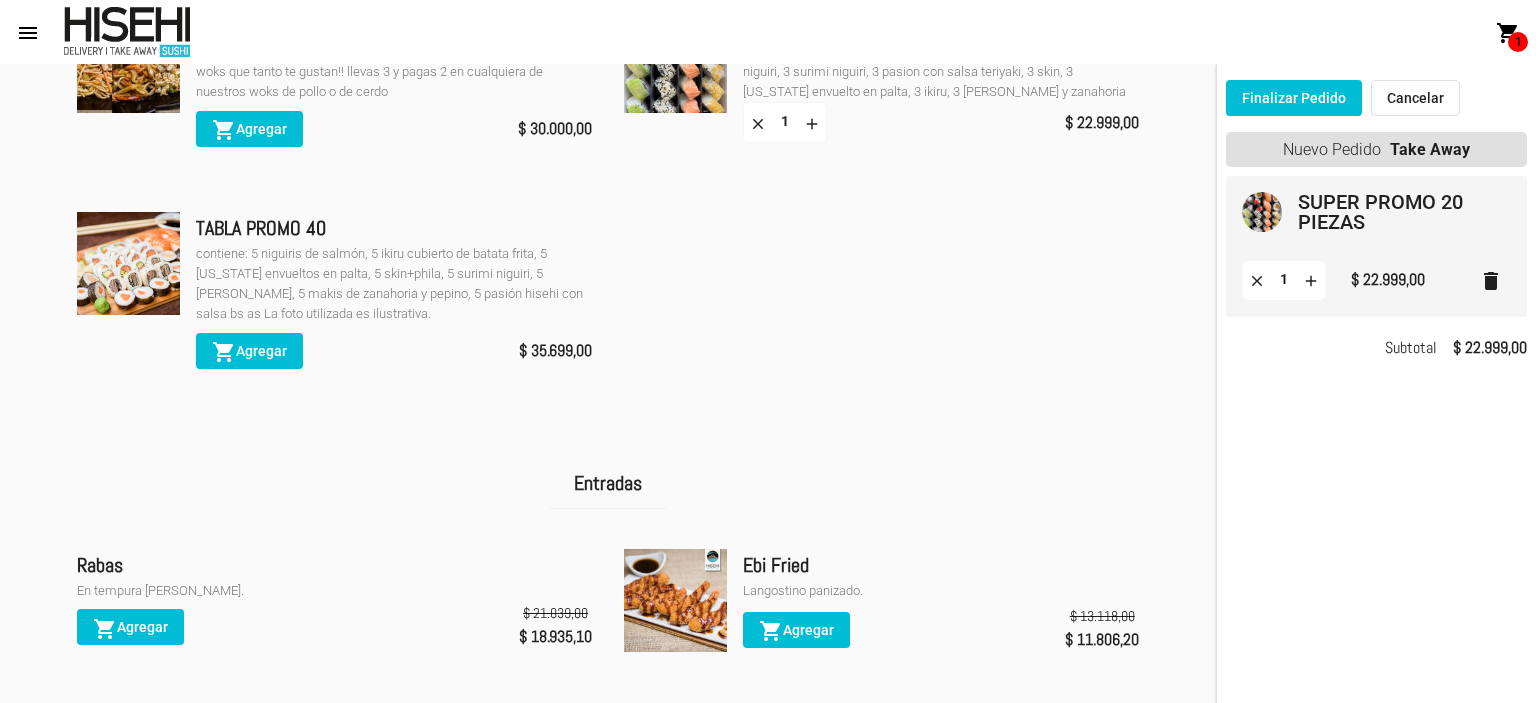 click on "Finalizar Pedido" 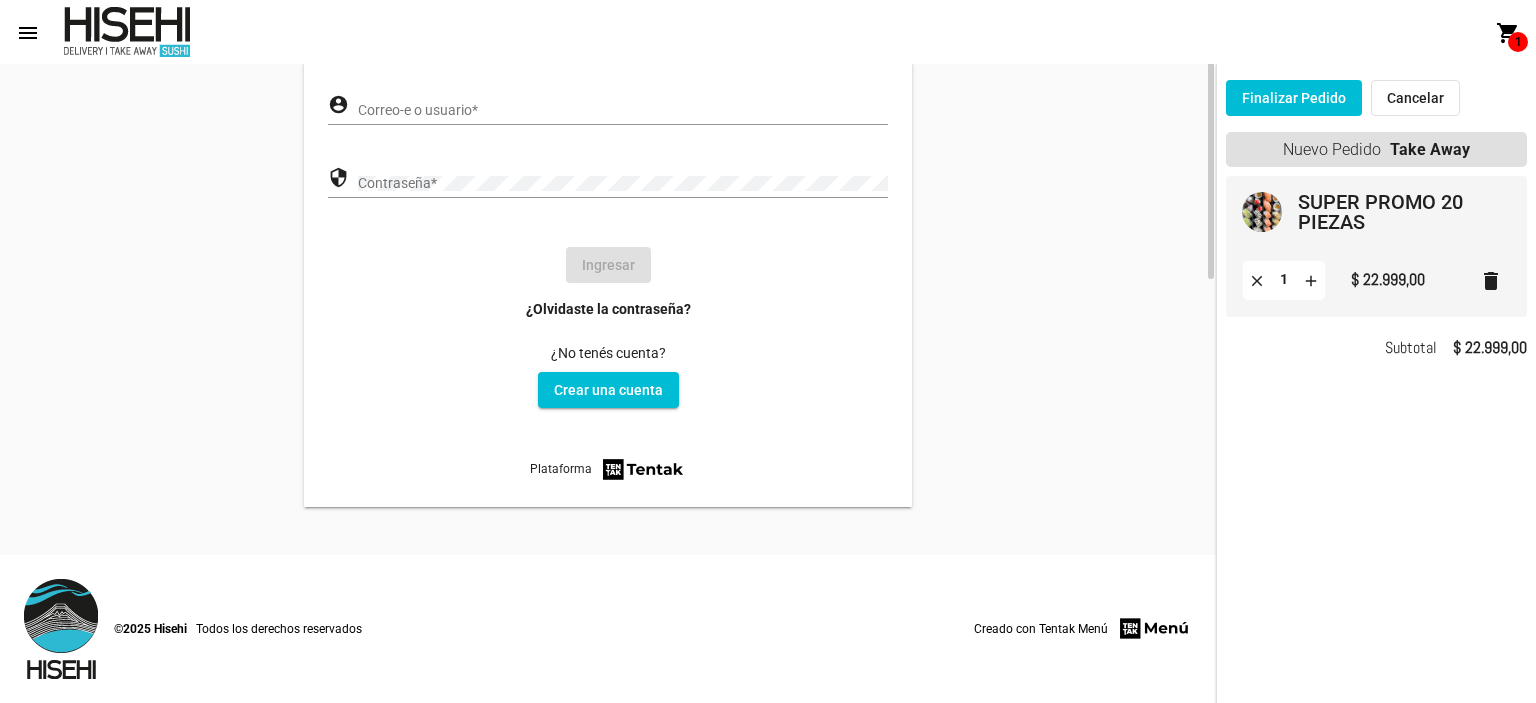 scroll, scrollTop: 0, scrollLeft: 0, axis: both 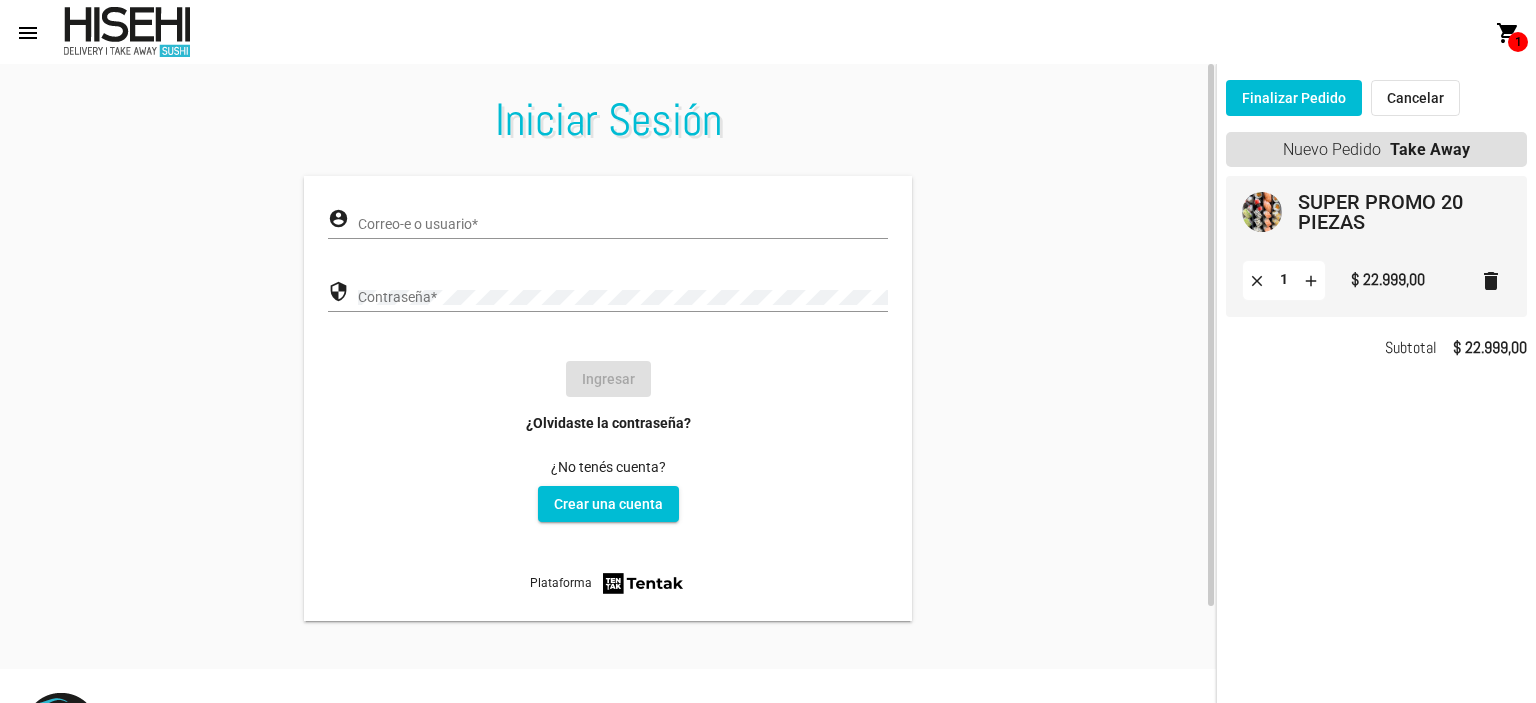 click on "Correo-e o usuario  *" at bounding box center (623, 225) 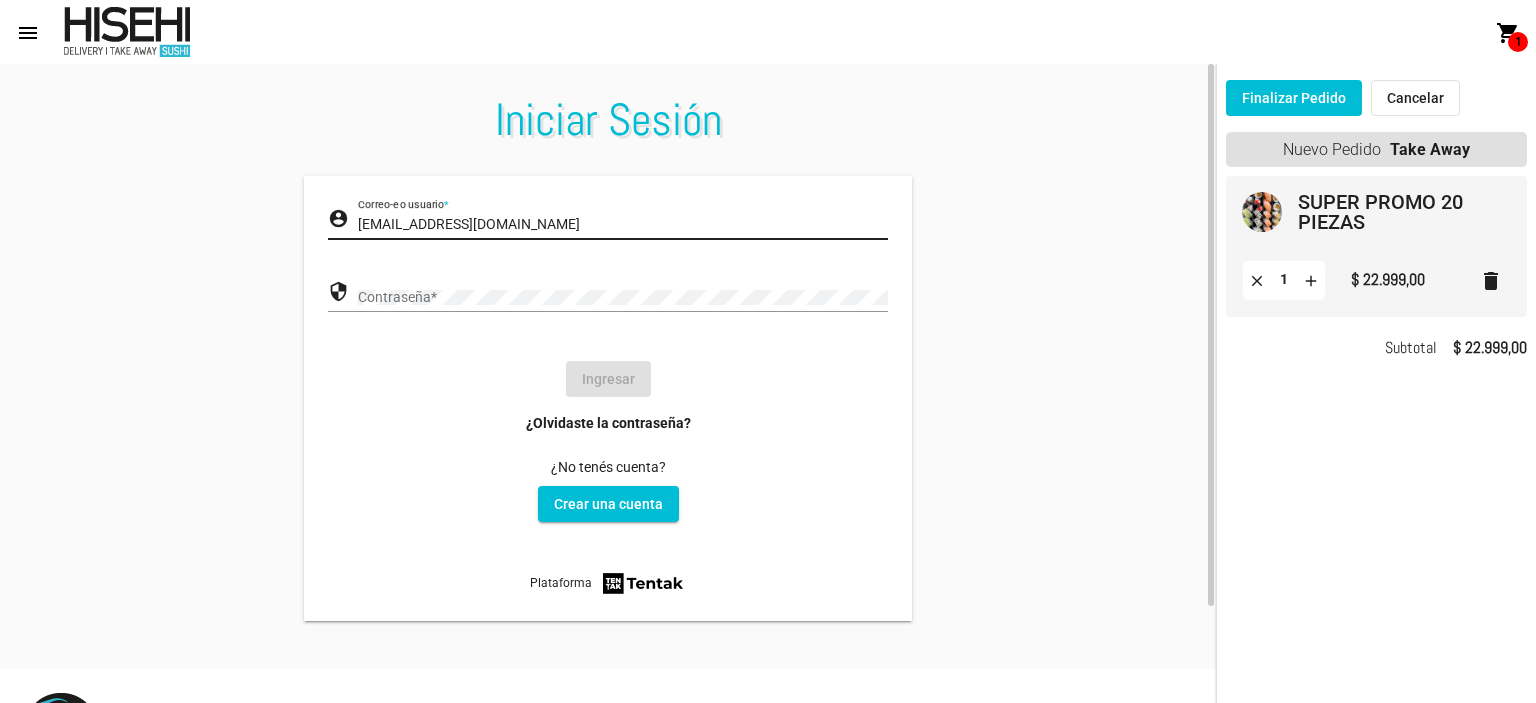 type on "mauro240587@hotmail.com" 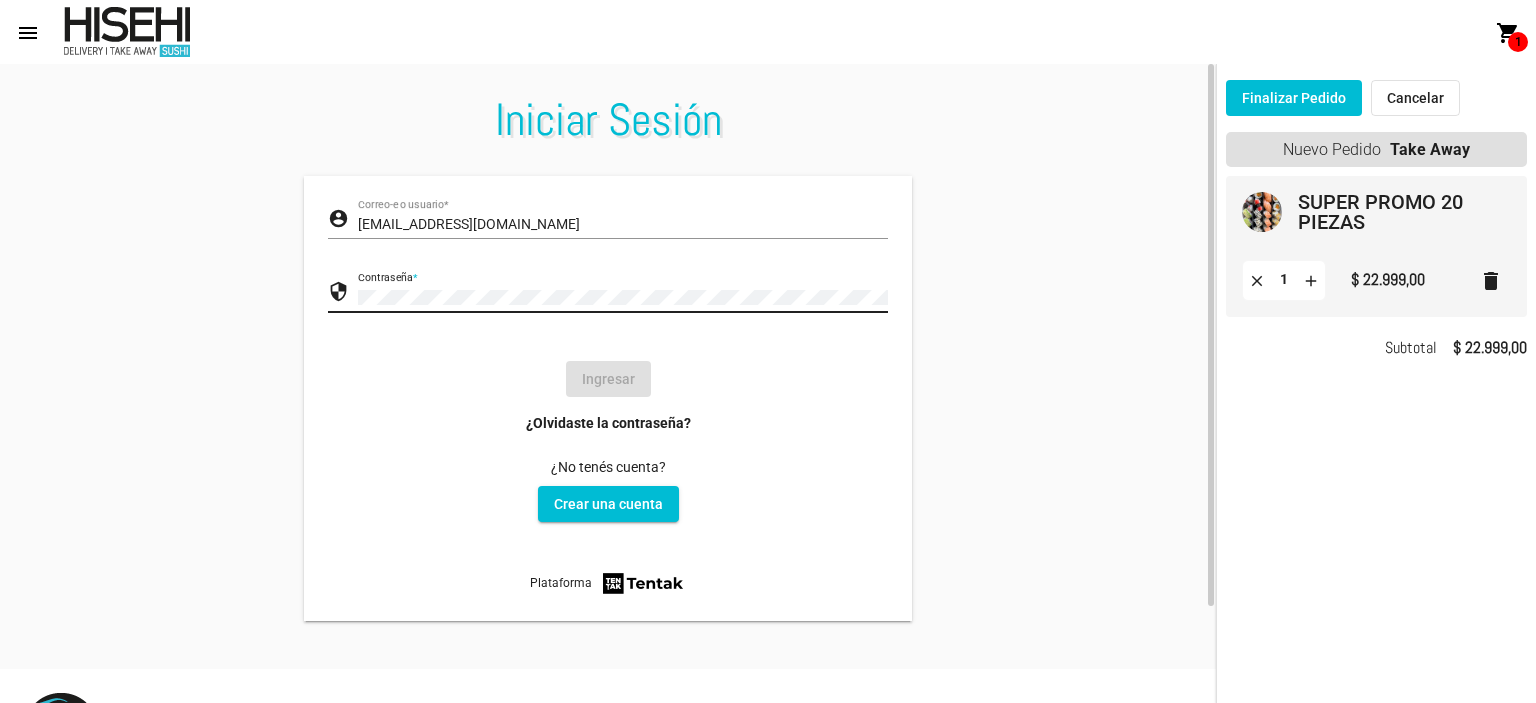 click on "Contraseña  *" 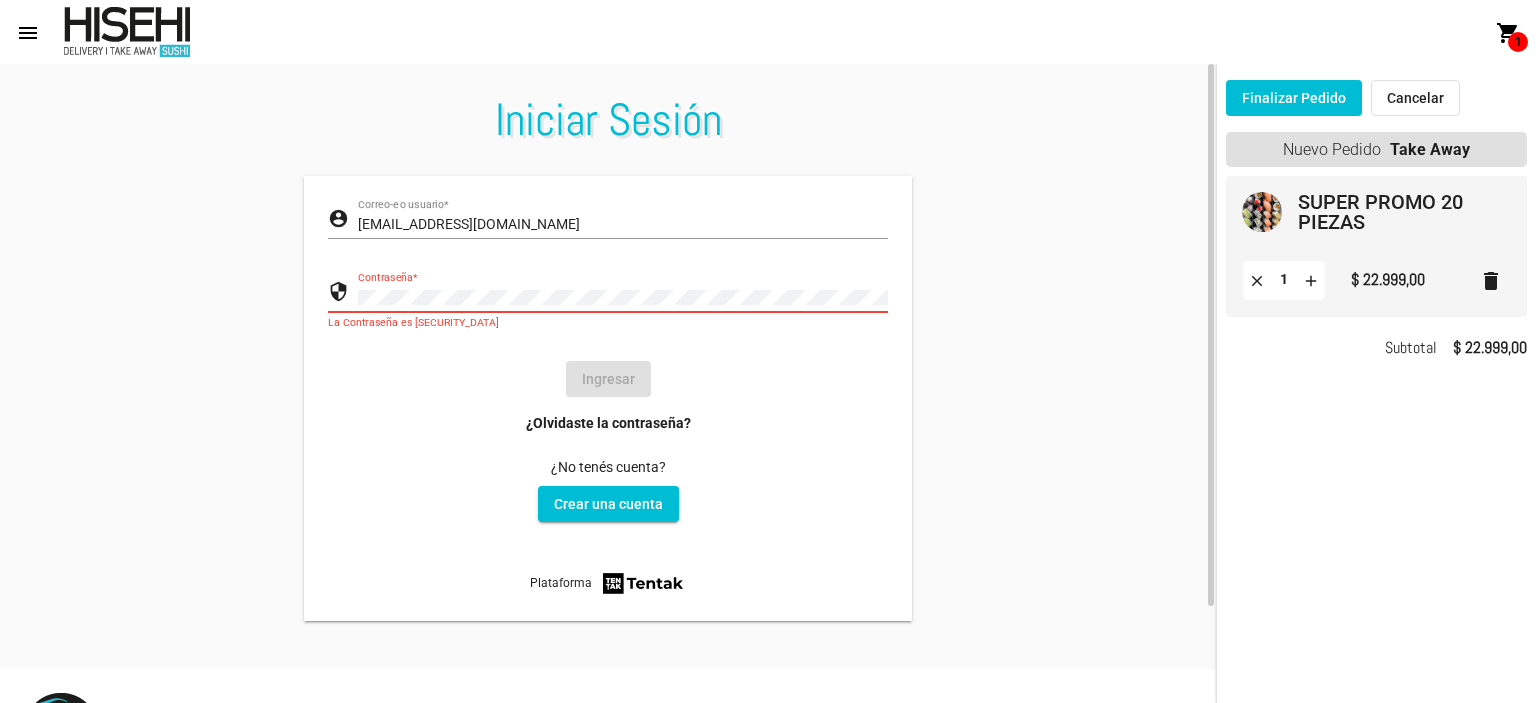 click on "mauro240587@hotmail.com" at bounding box center [623, 225] 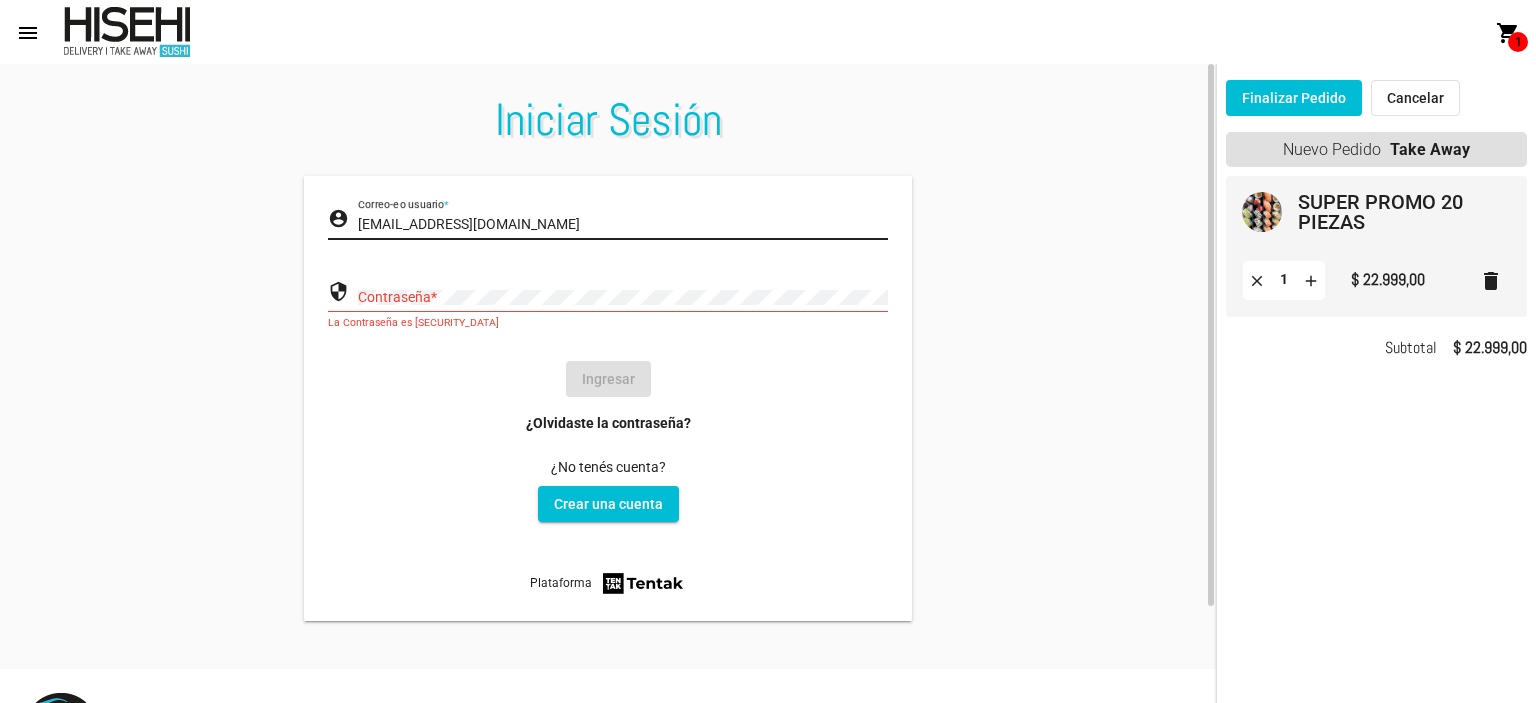 drag, startPoint x: 358, startPoint y: 222, endPoint x: 379, endPoint y: 235, distance: 24.698177 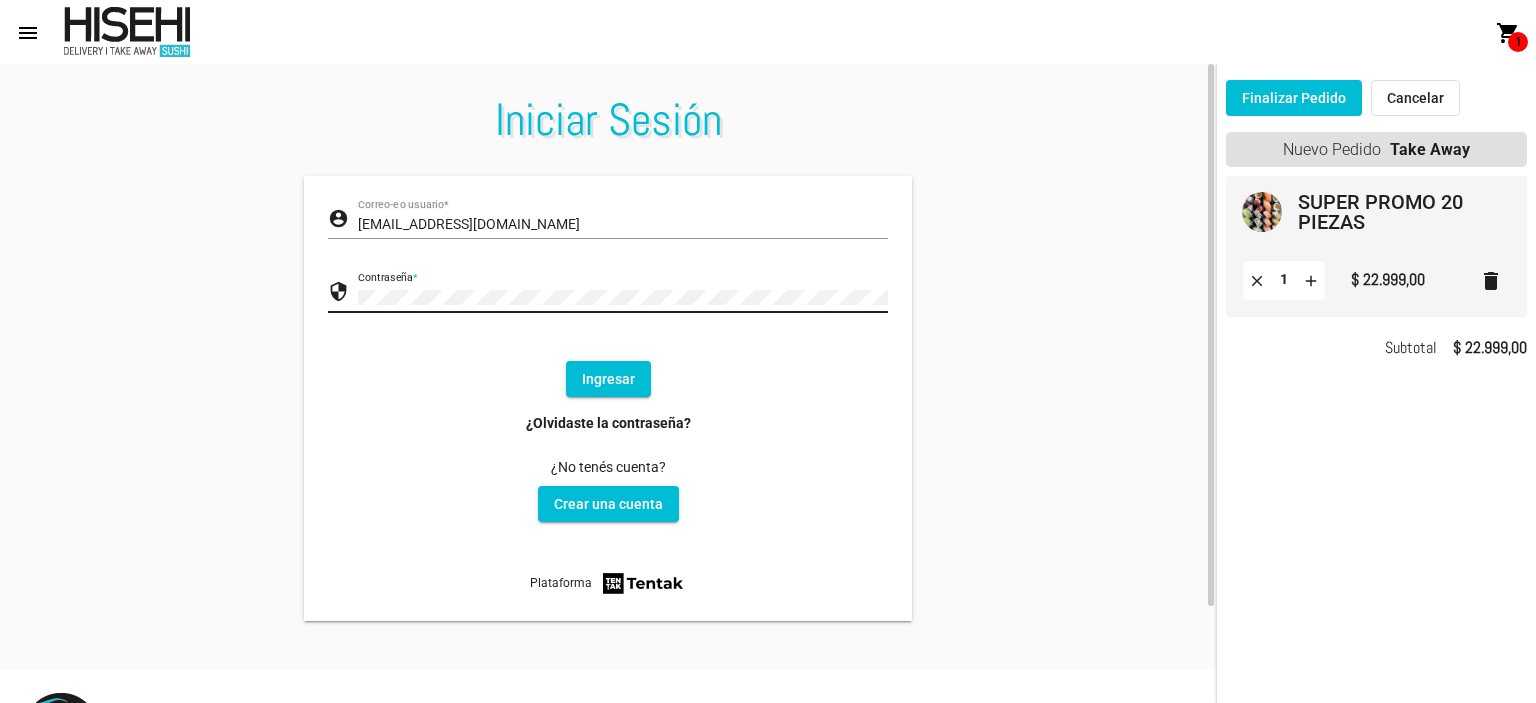 click on "Ingresar" 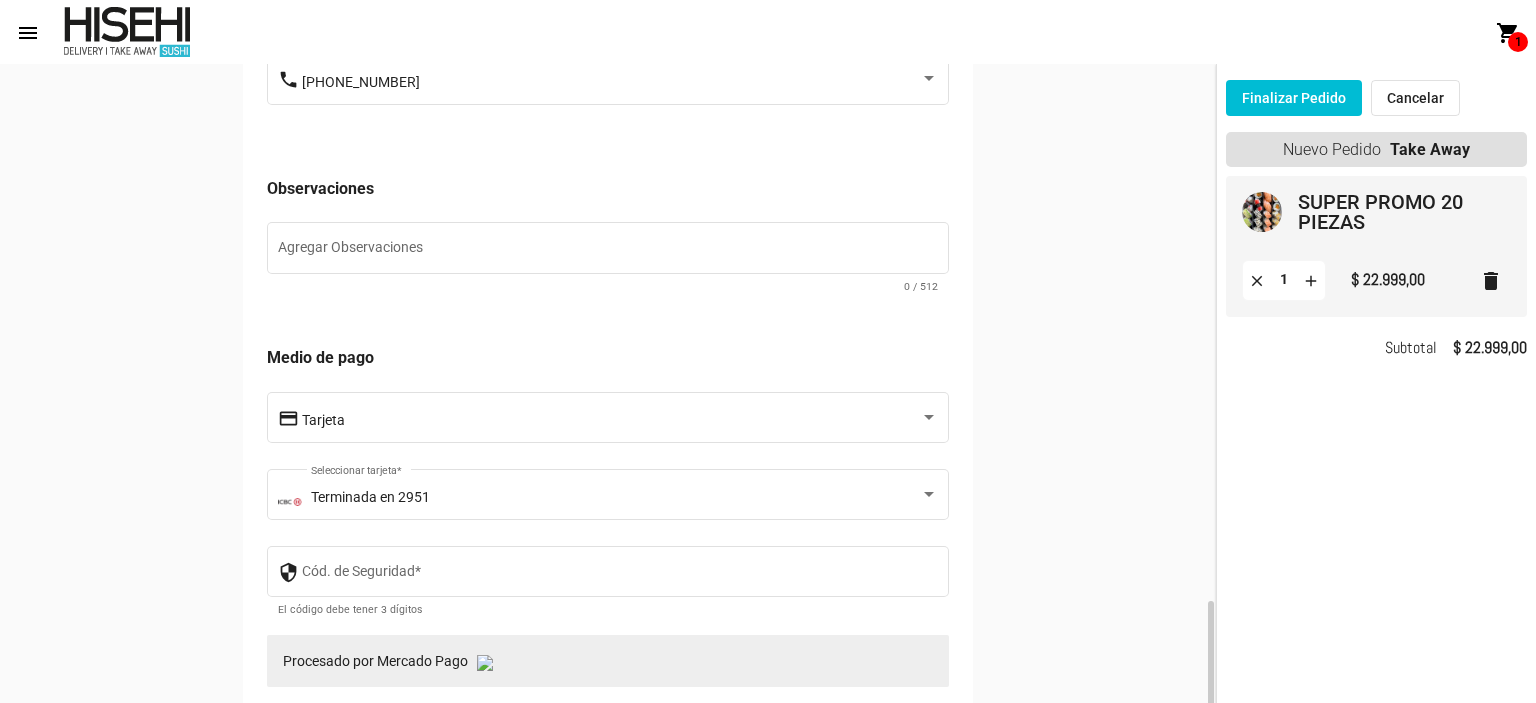 scroll, scrollTop: 1000, scrollLeft: 0, axis: vertical 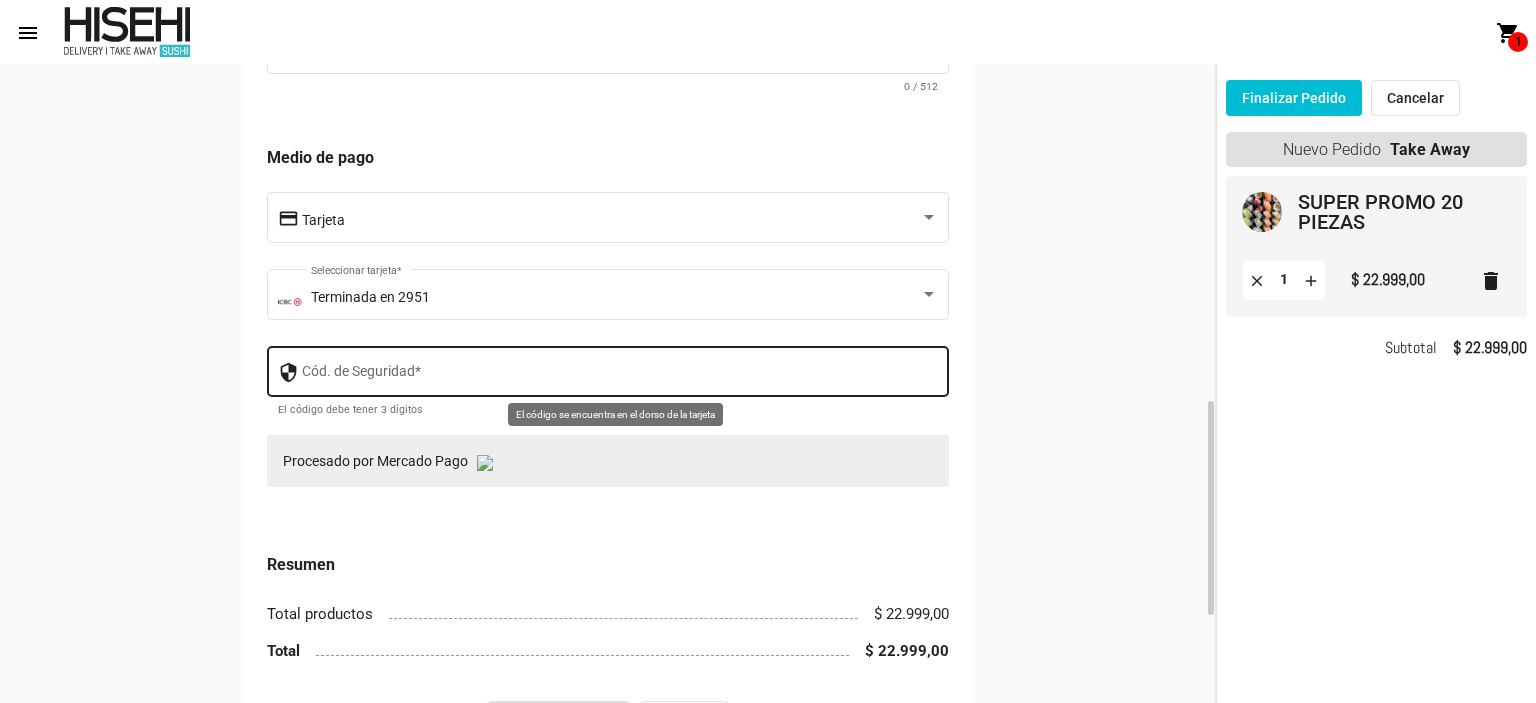 click on "Cód. de Seguridad  *" at bounding box center [620, 375] 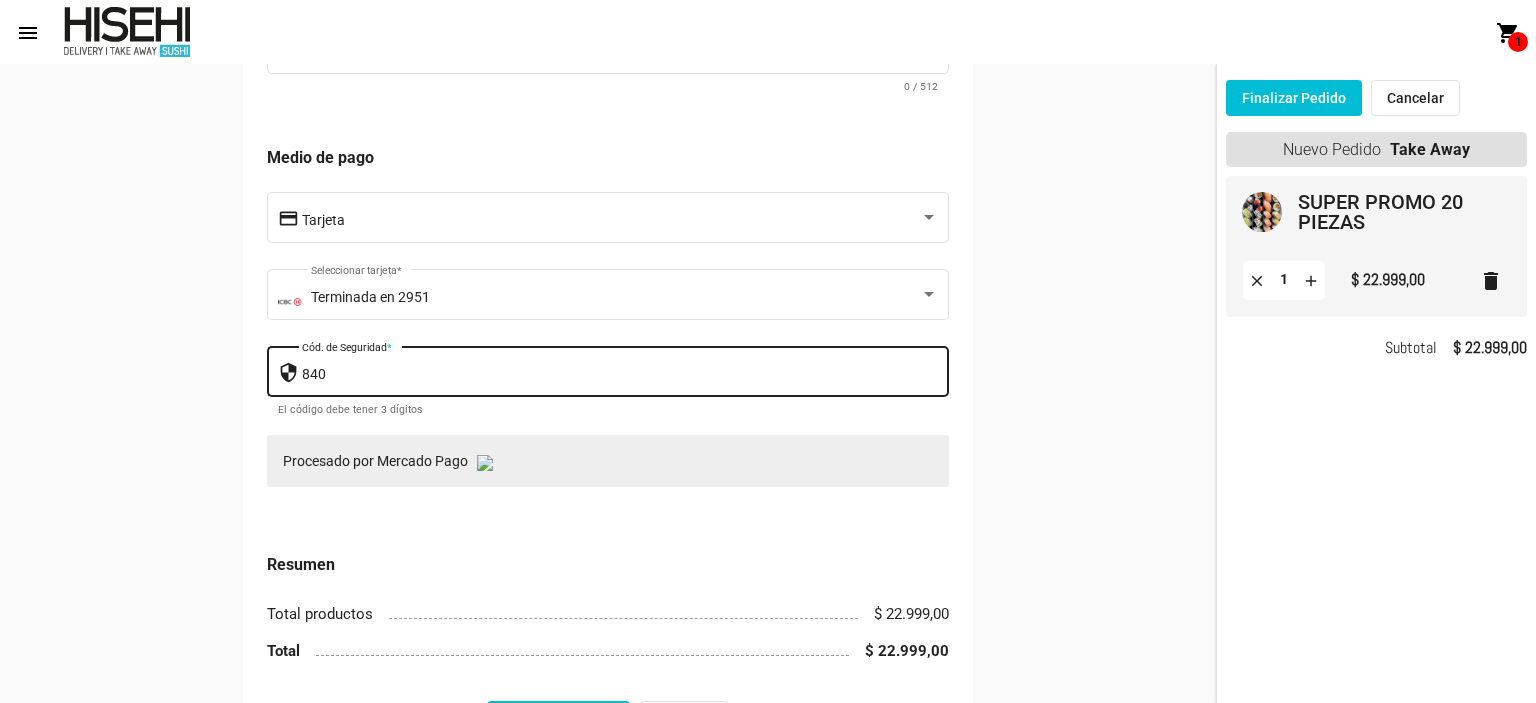 scroll, scrollTop: 1260, scrollLeft: 0, axis: vertical 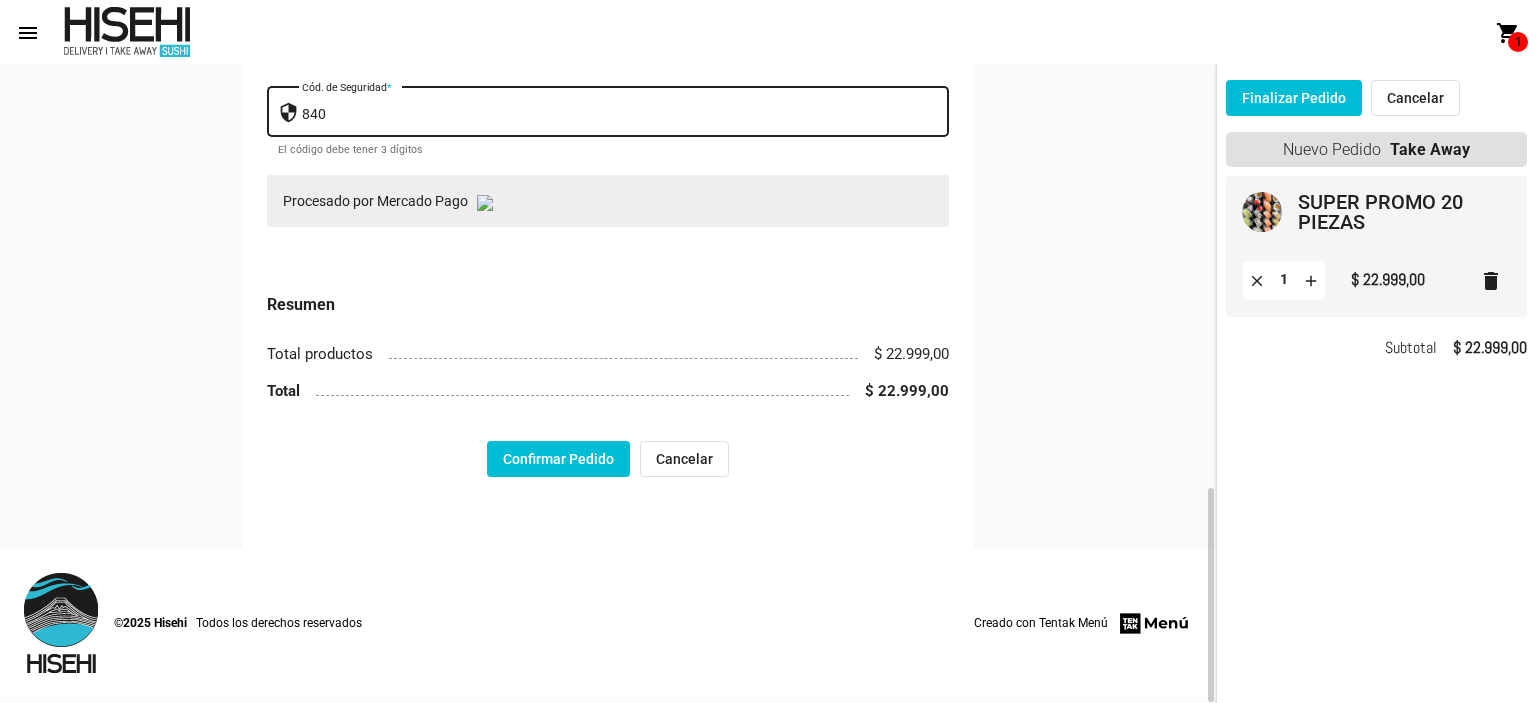 type on "840" 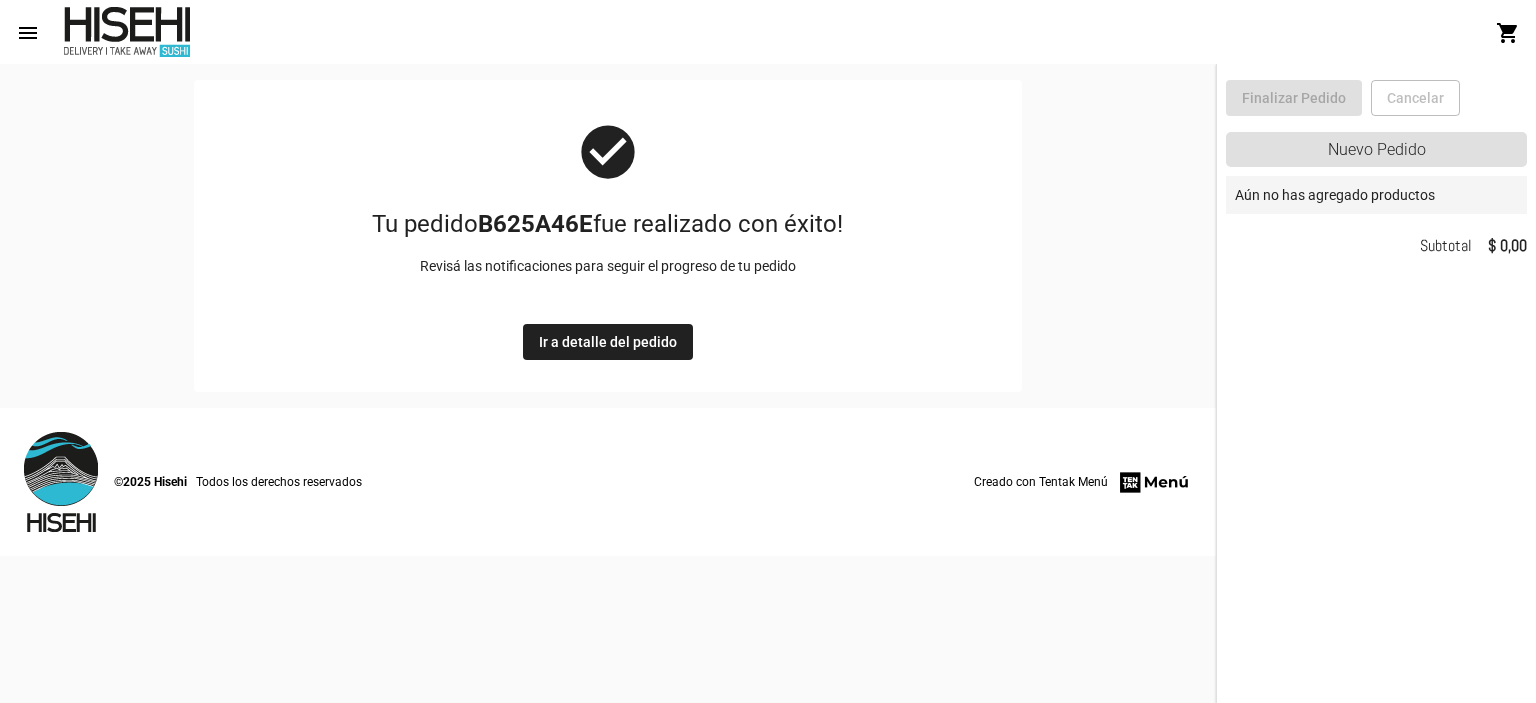 scroll, scrollTop: 0, scrollLeft: 0, axis: both 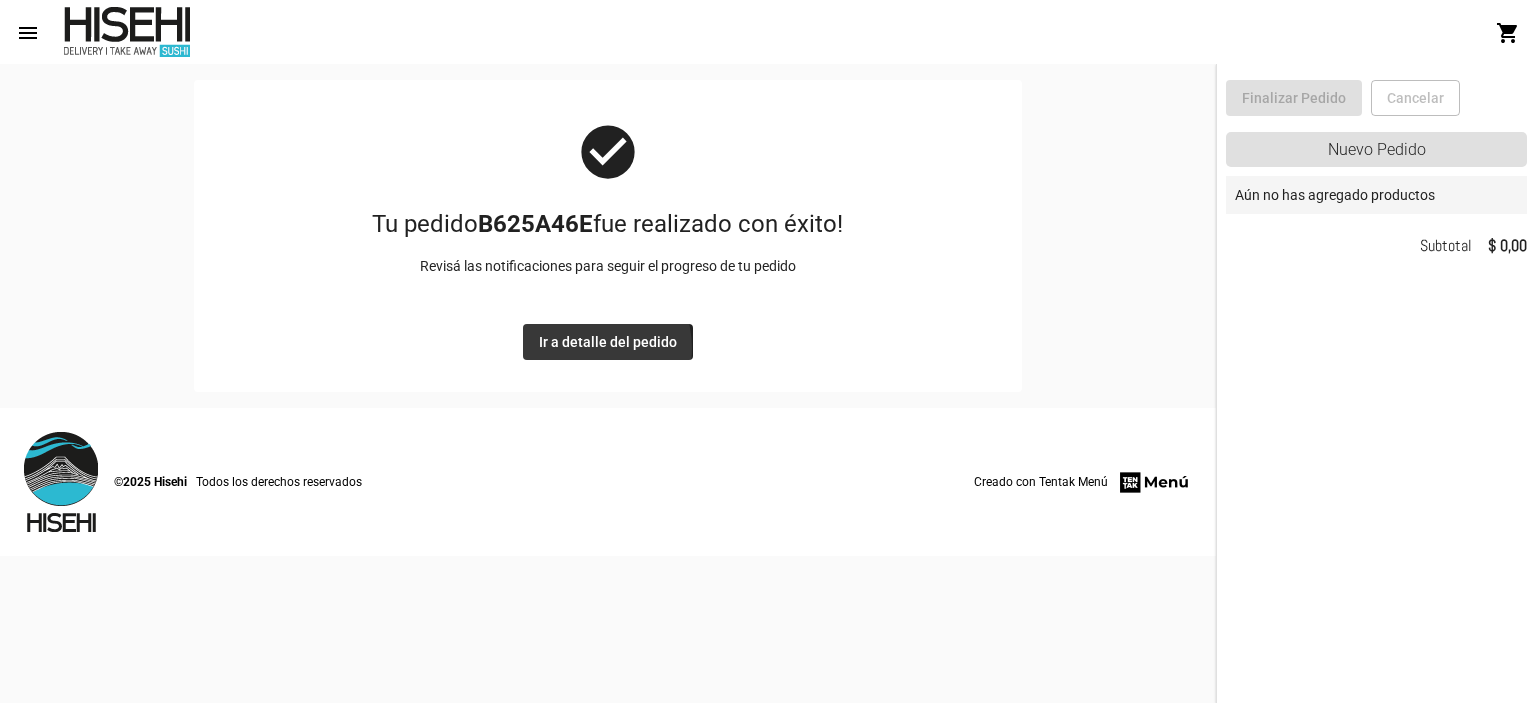click on "Ir a detalle del pedido" 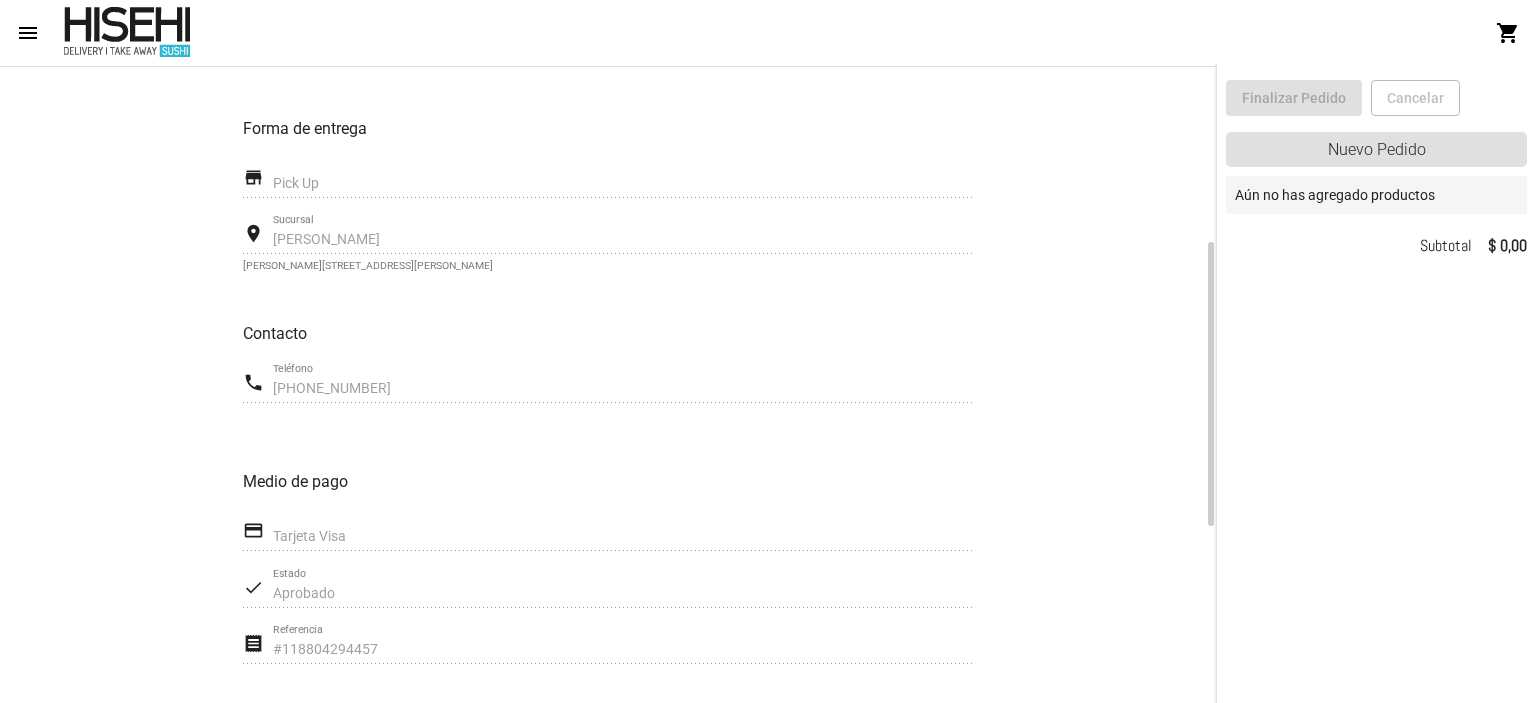 scroll, scrollTop: 0, scrollLeft: 0, axis: both 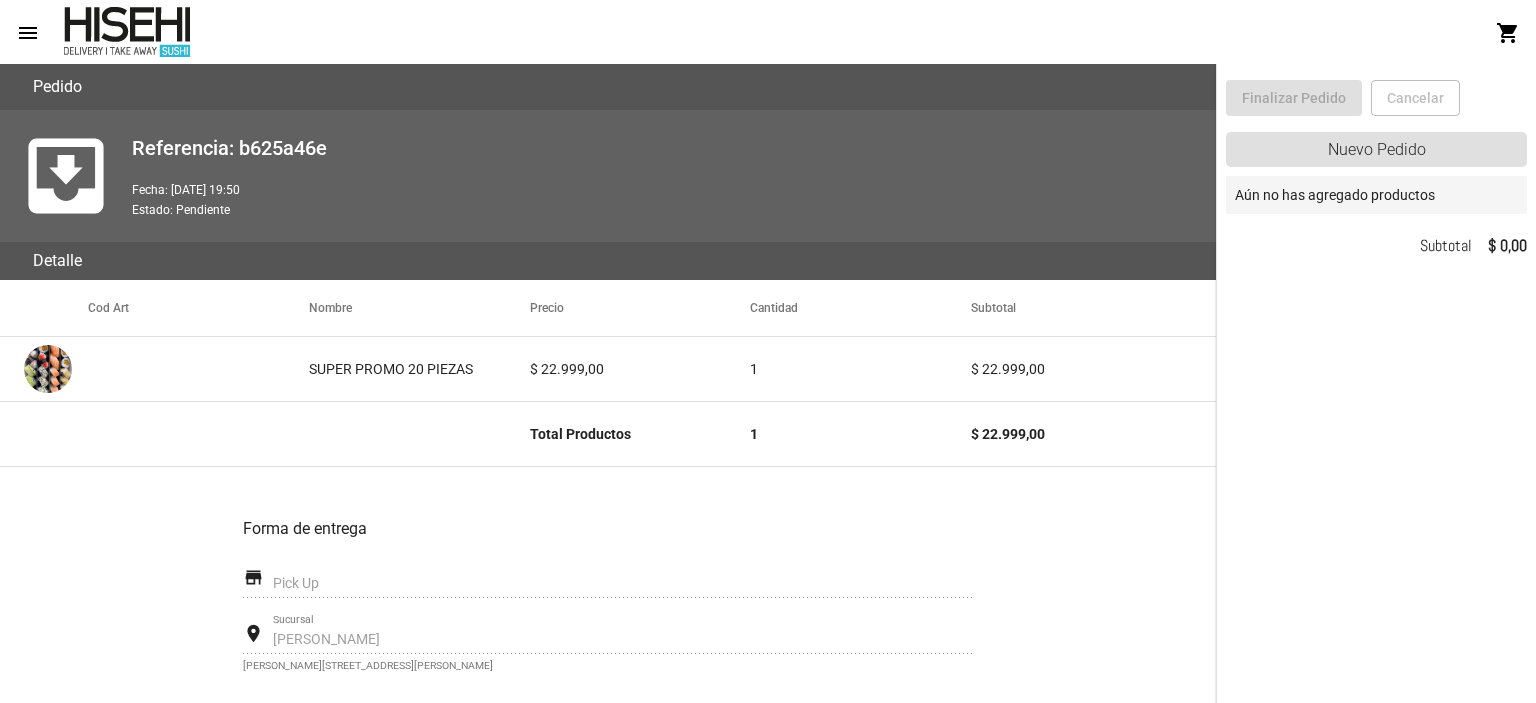 click on "menu" 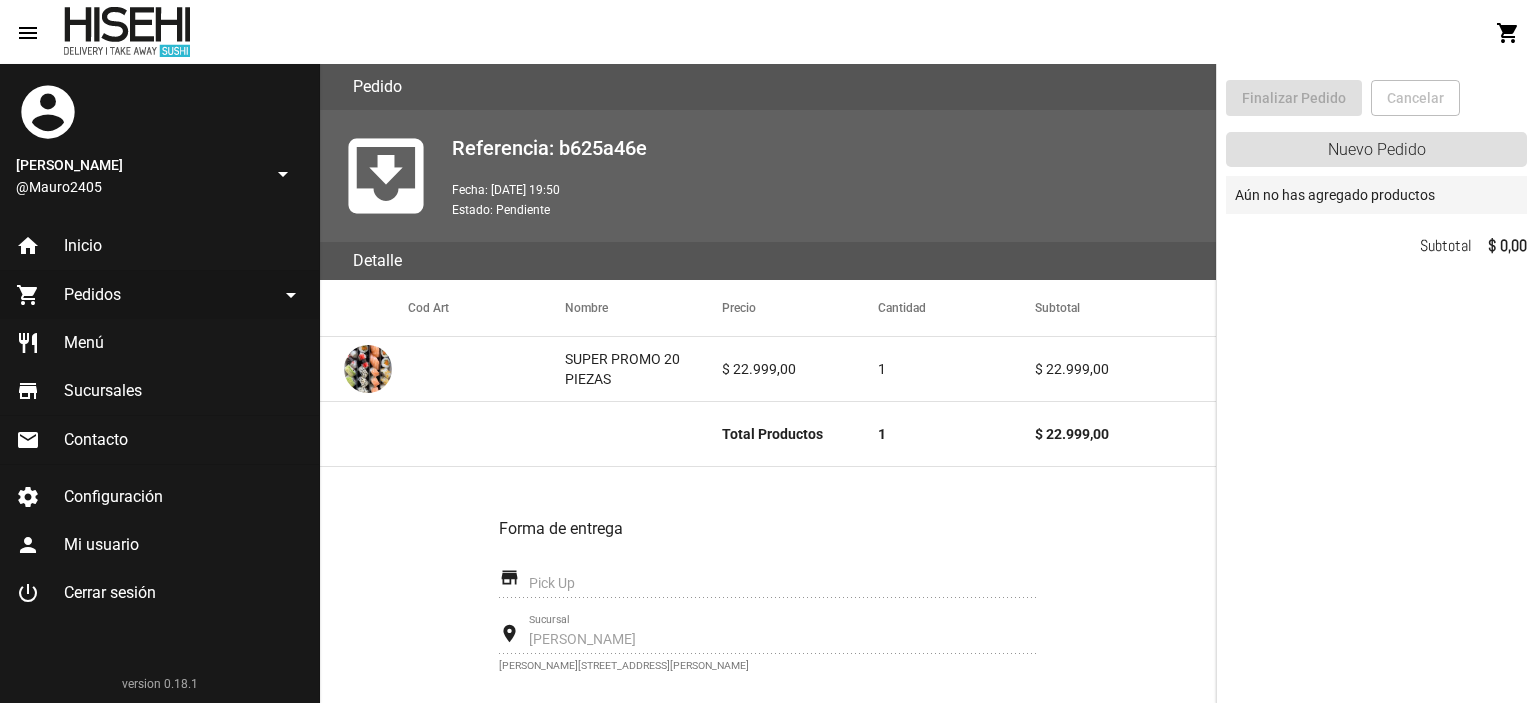 click on "shopping_cart Pedidos arrow_drop_down" 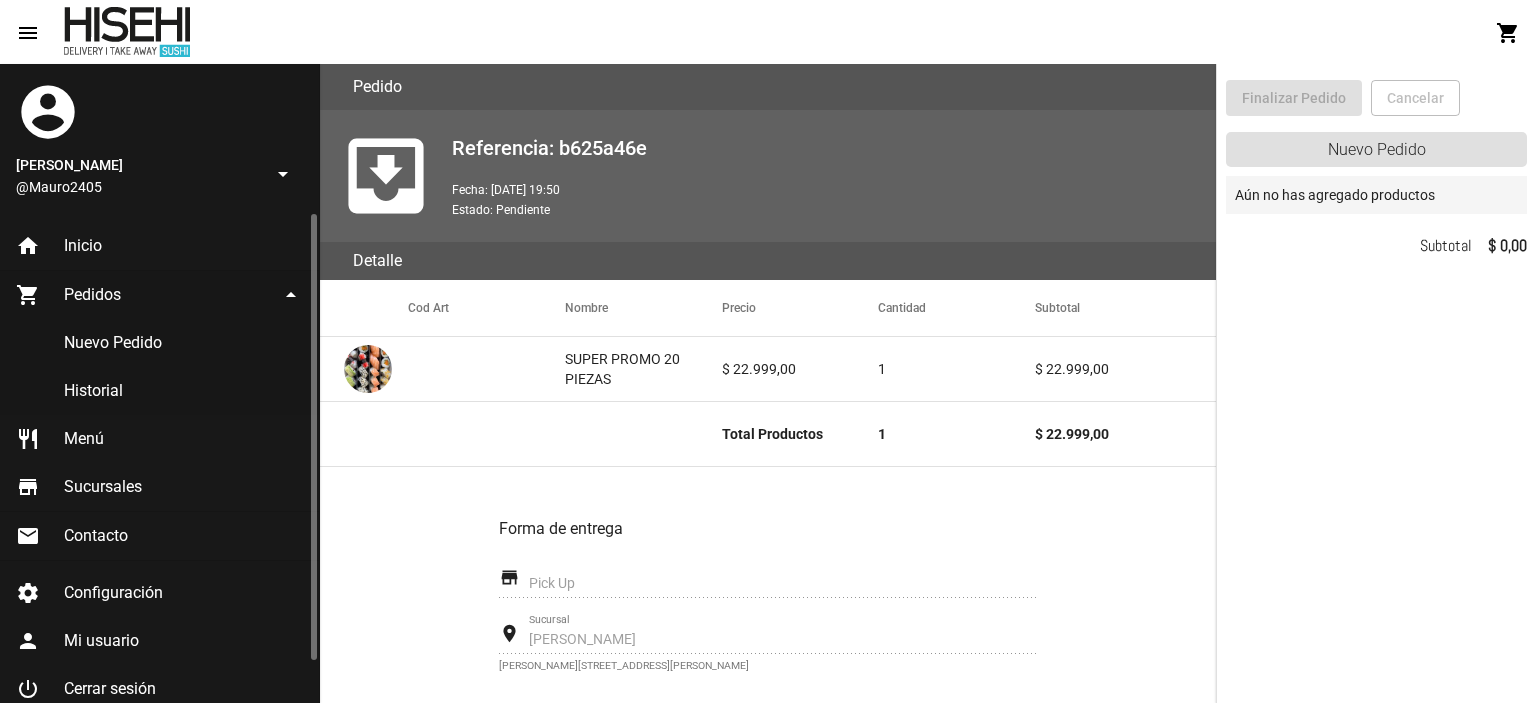 click on "Historial" 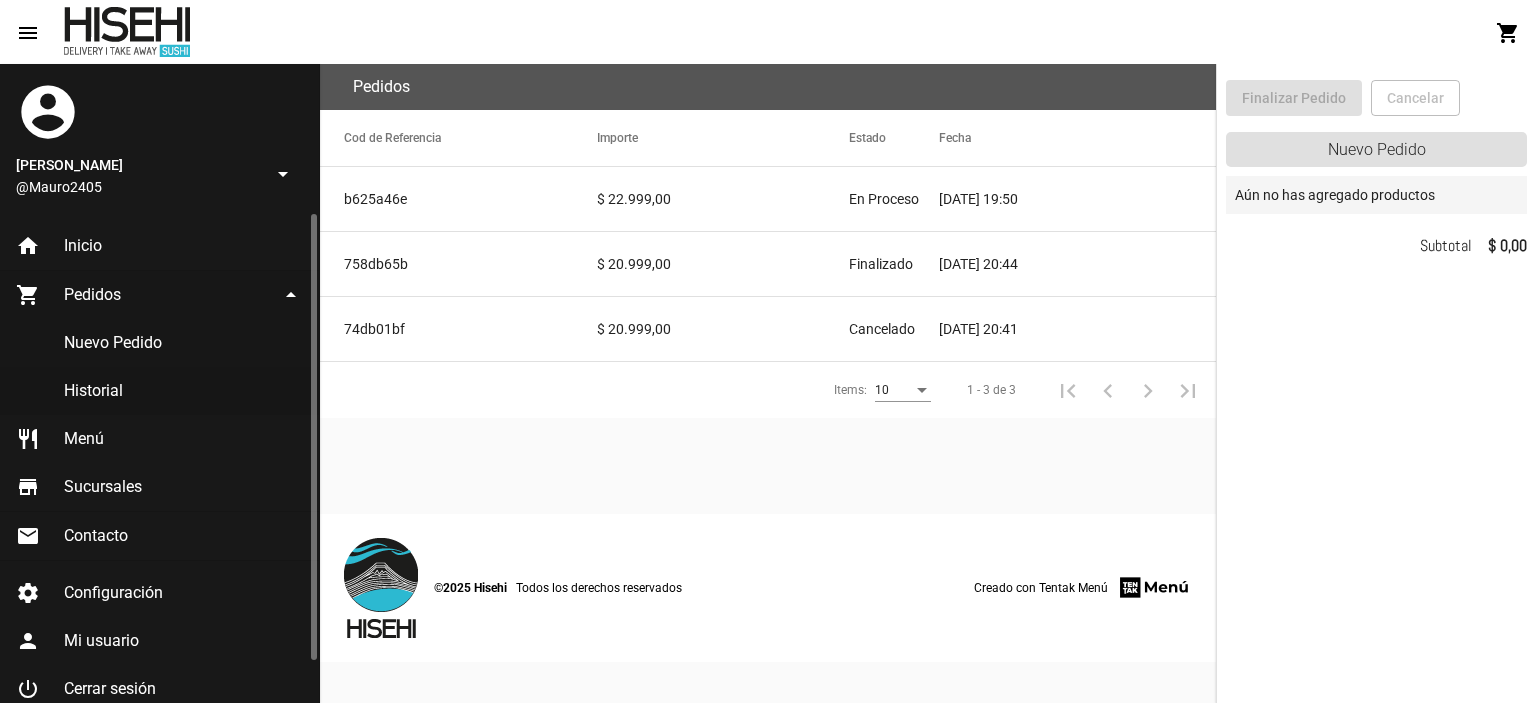 click on "Historial" 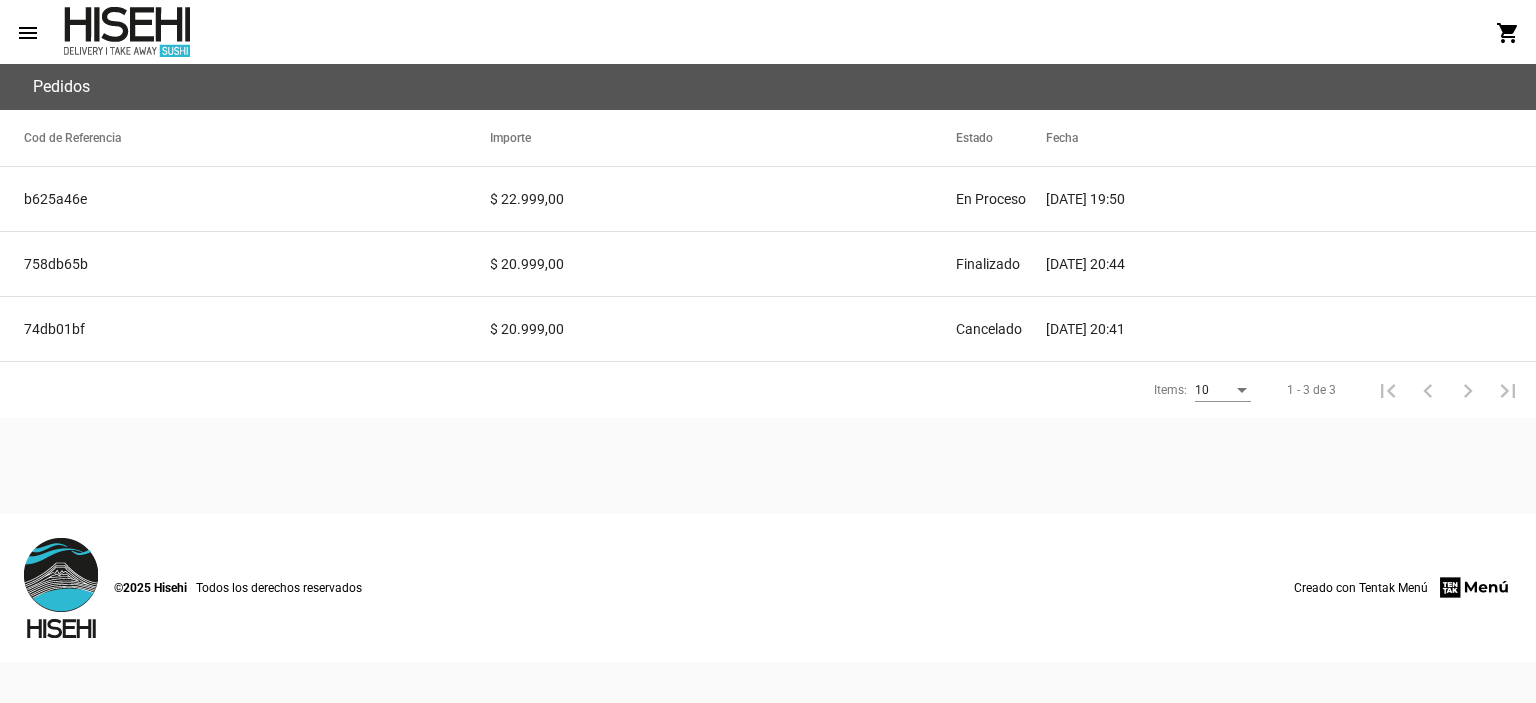 scroll, scrollTop: 0, scrollLeft: 0, axis: both 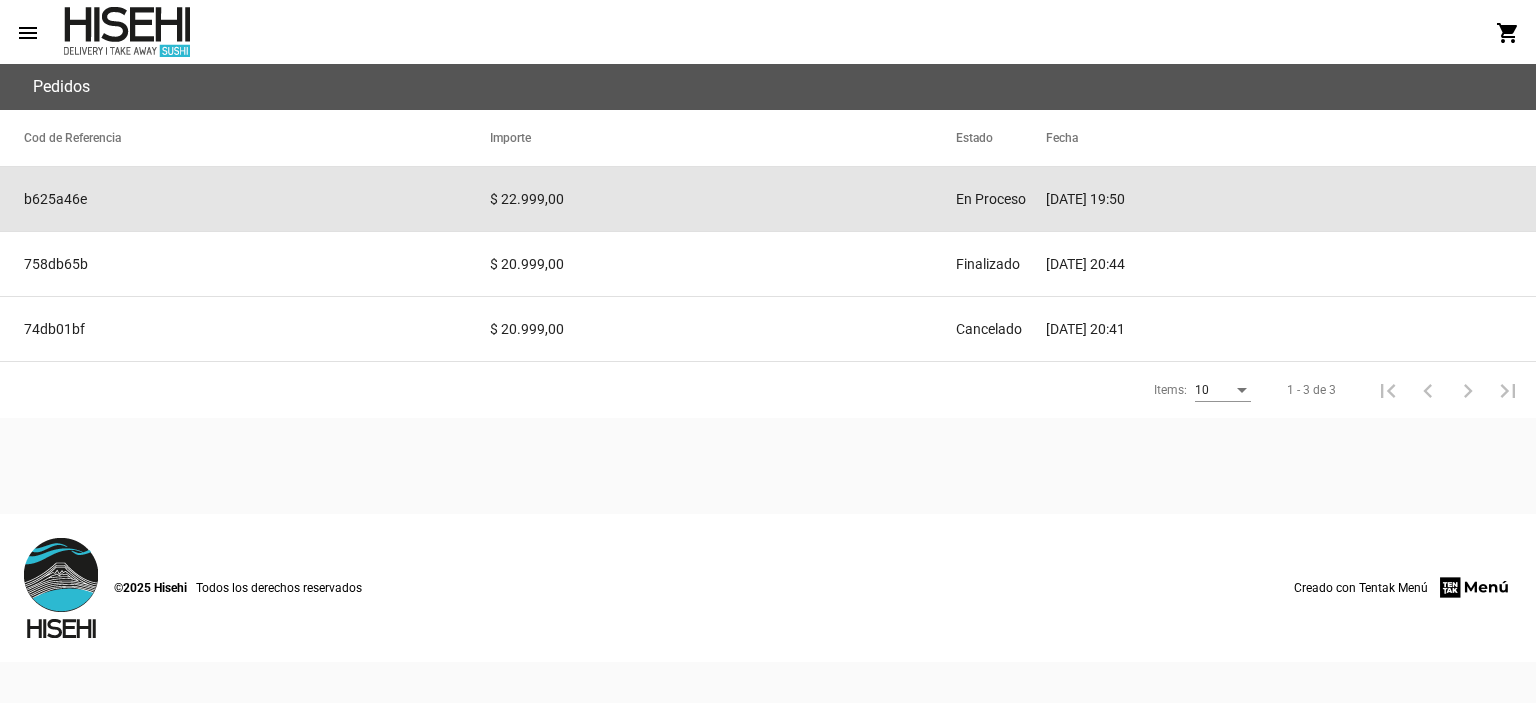 click on "$ 22.999,00" 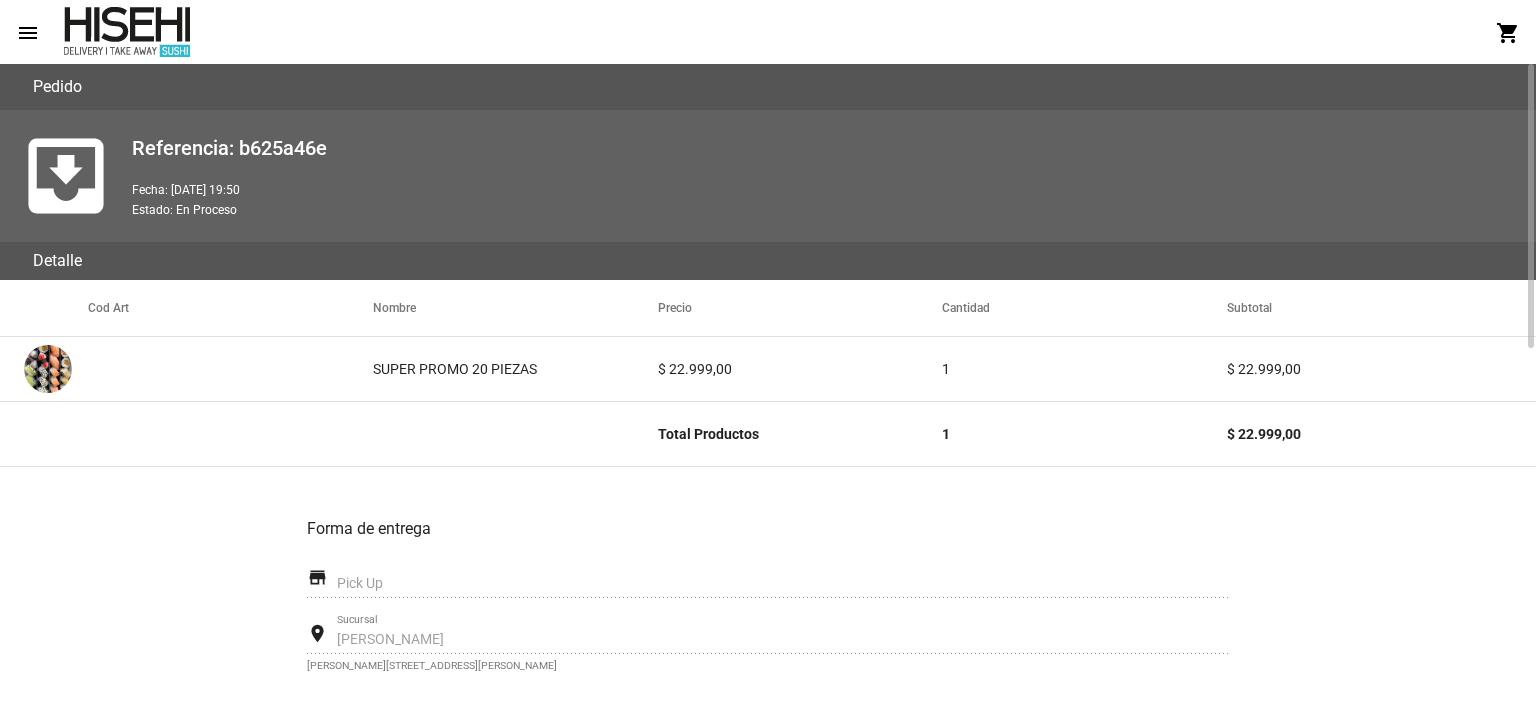 click on "Referencia: b625a46e" 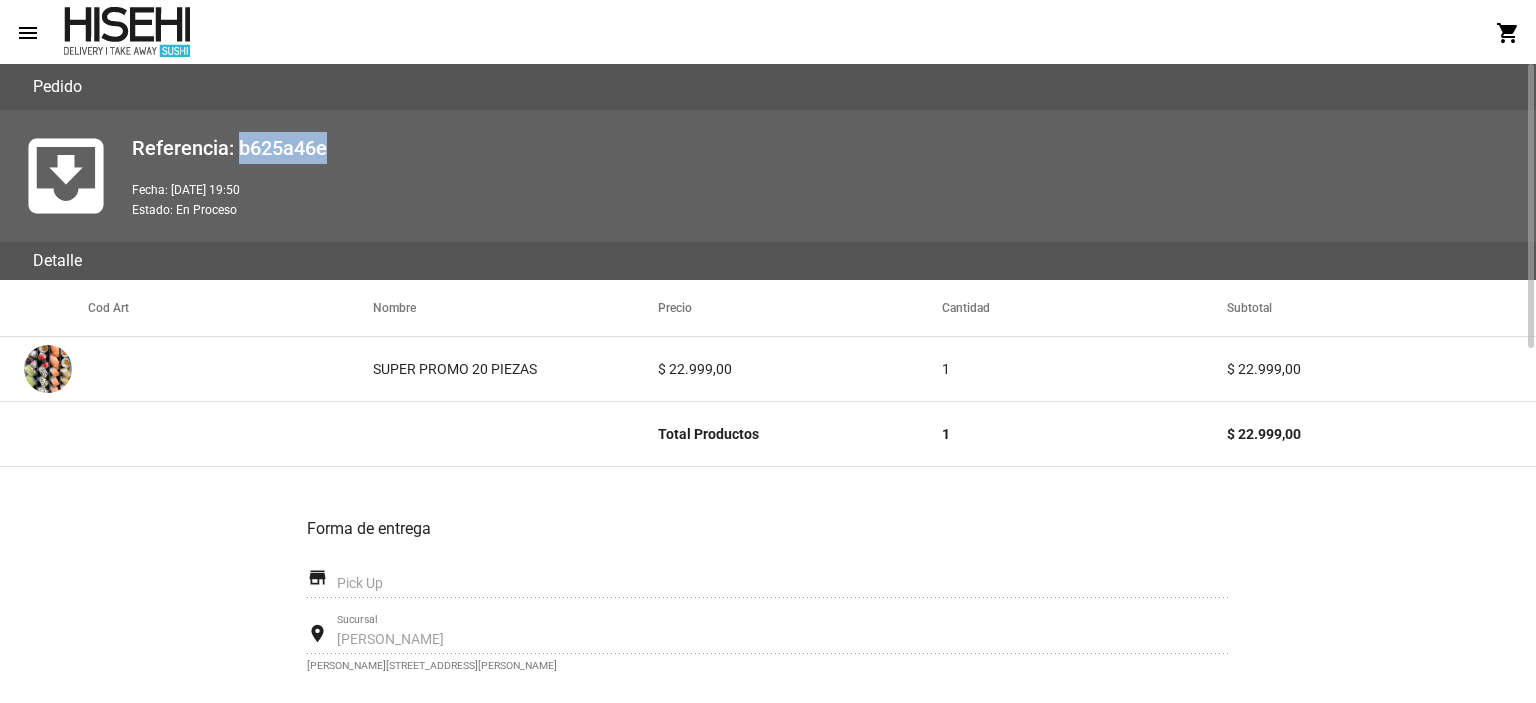 click on "Referencia: b625a46e" 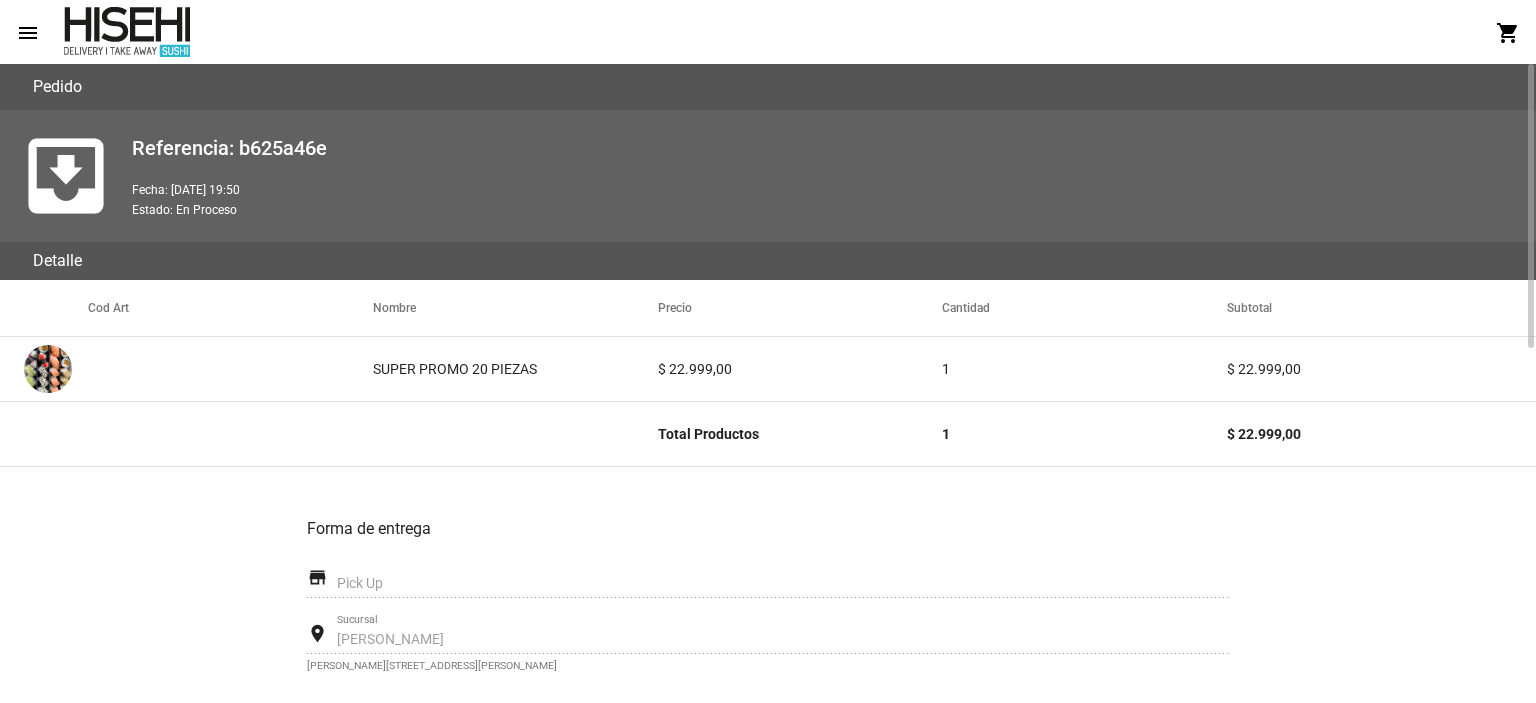 click on "Referencia: b625a46e" 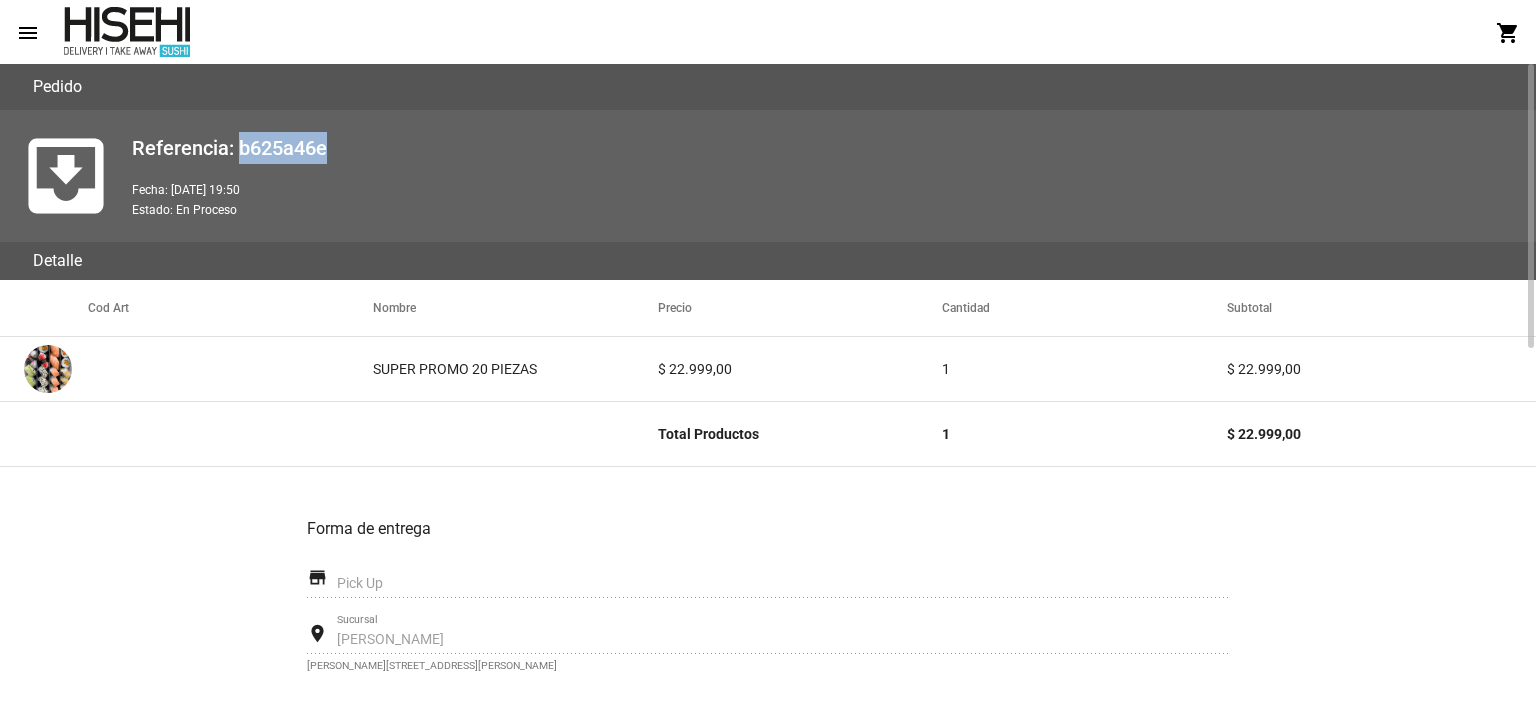 click on "Referencia: b625a46e" 